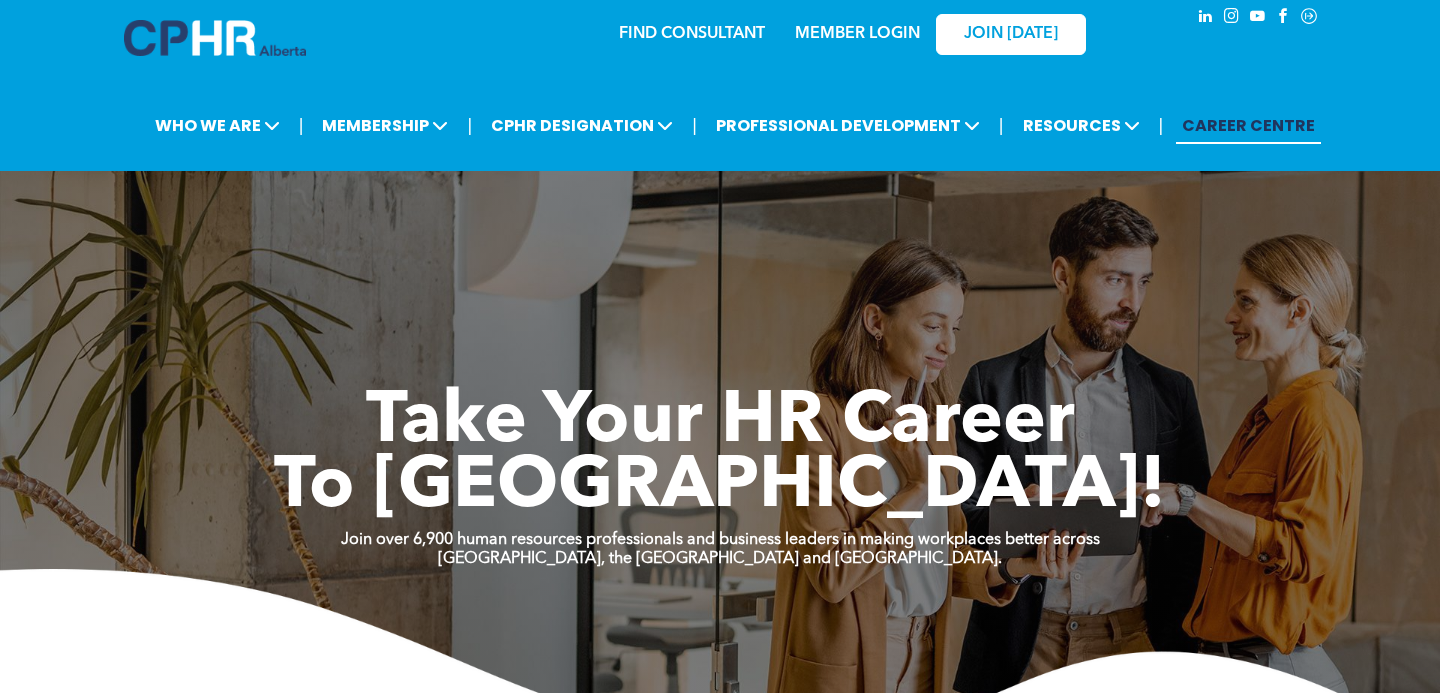 scroll, scrollTop: 0, scrollLeft: 0, axis: both 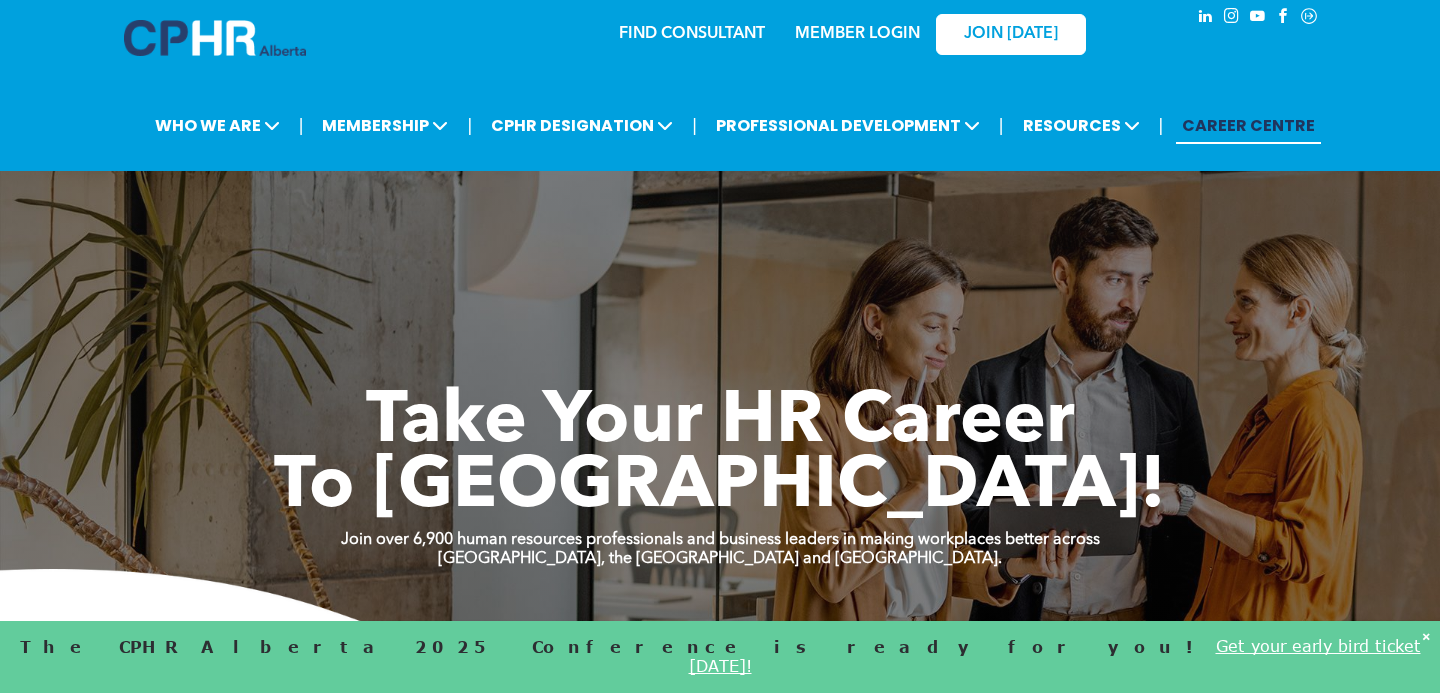 click on "FIND CONSULTANT" at bounding box center [692, 34] 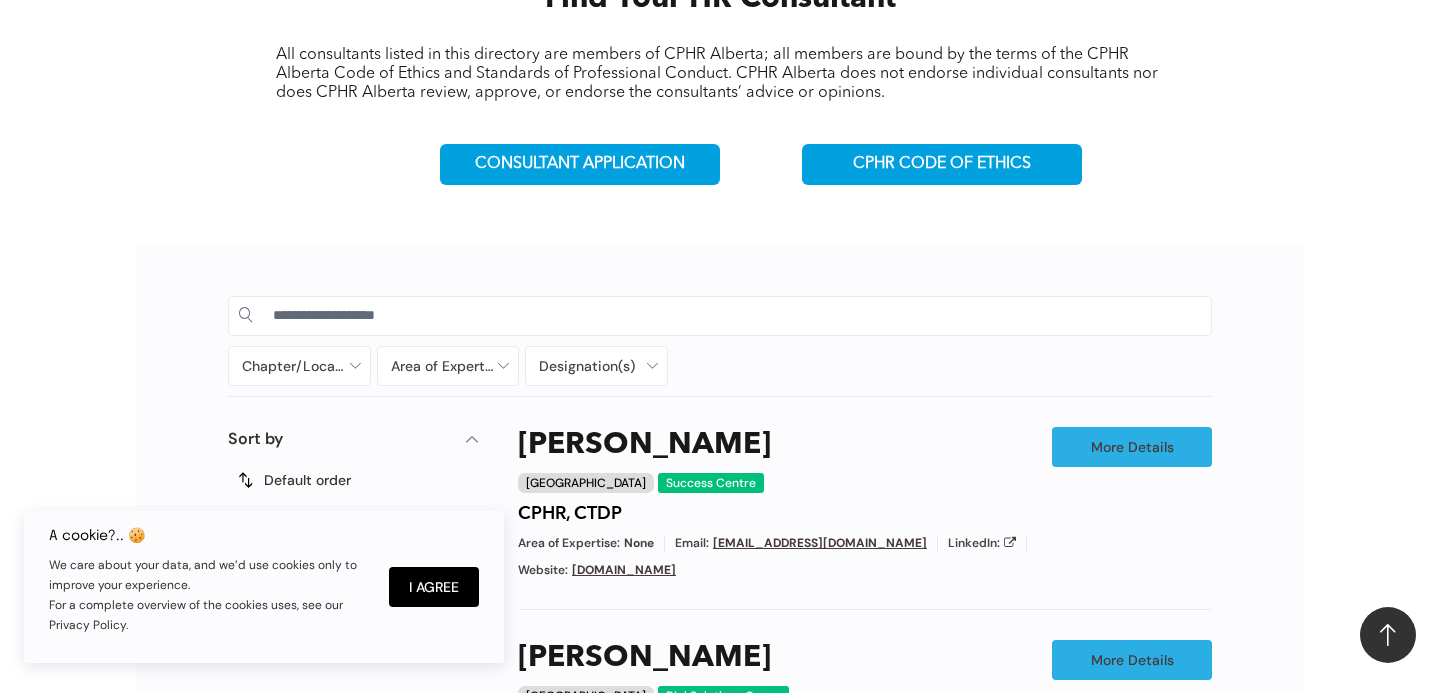 scroll, scrollTop: 763, scrollLeft: 0, axis: vertical 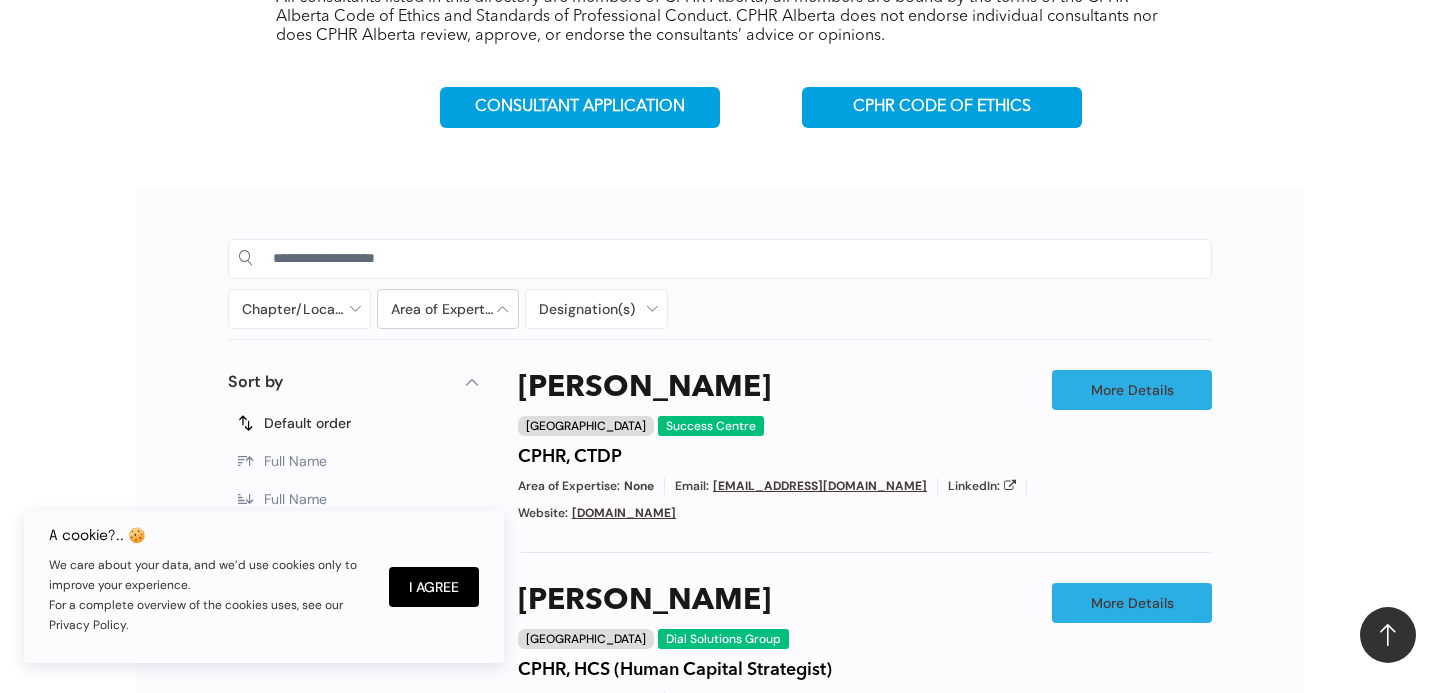 click at bounding box center [448, 309] 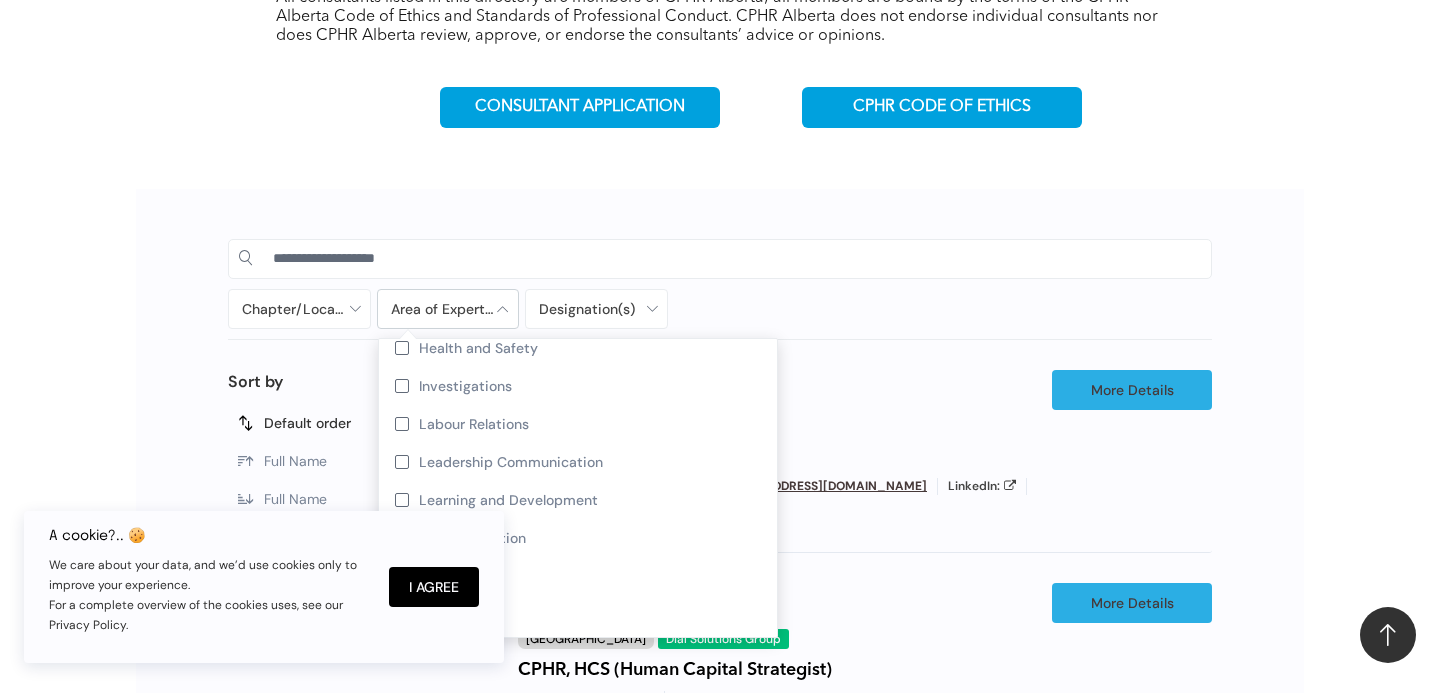 scroll, scrollTop: 478, scrollLeft: 0, axis: vertical 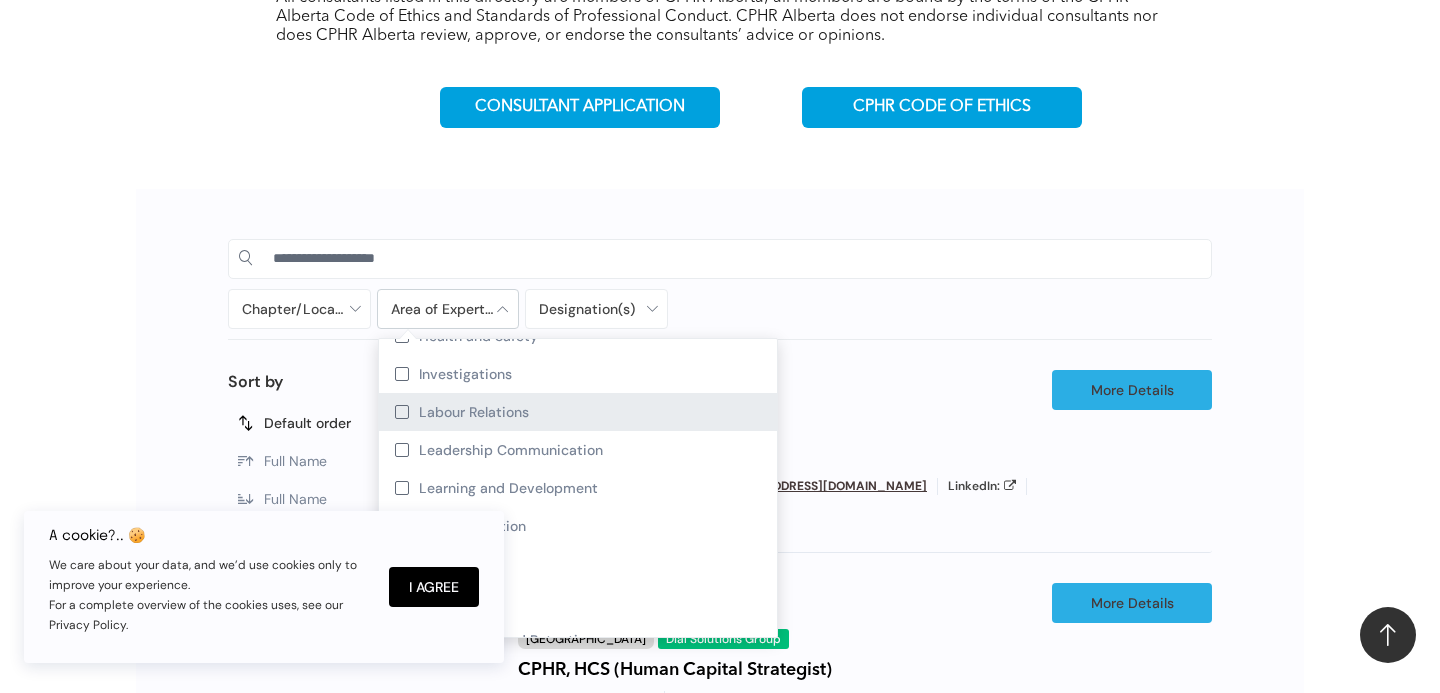 click at bounding box center [402, 412] 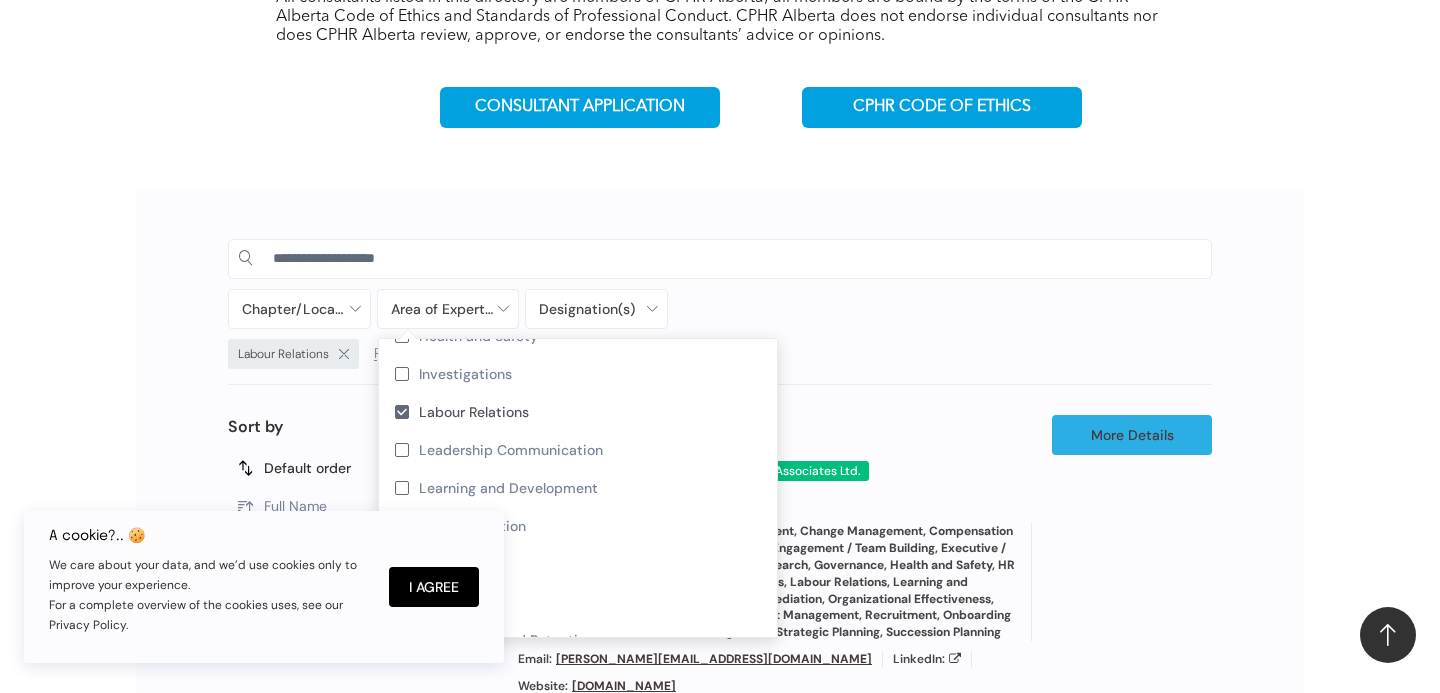 click on "Chapter/Location
Calgary   Central Alberta   Edmonton   Grande Prairie   Lethbridge   Medicine Hat   Wood Buffalo     No elements found. Consider changing the search query.   List is empty.      Area of Expertise               - Change Management
- Compensation and Benefits
- Diversity
- Employee Engagement / Team Building
- Executive / Leadership Coaching
- Governance
- Health and Safety
- Mediation
- Organizational Effectiveness
- Performance Management
- Project Management
- Recruitment   Career Development / Outplacement   Career Development/Outplacement   Change Management   Compensation and Benefits   Diversity   Employee Engagement / Team Building   Executive / Leadership Coaching   Executive Search   Executive/Leadership Coaching   Governance   HR Information Systems   Health and Safety   Investigations   Labour Relations   Leadership Communication   Learning and Development   M&A Integration   Mediation   None   Onboarding and Retention" at bounding box center (720, 1187) 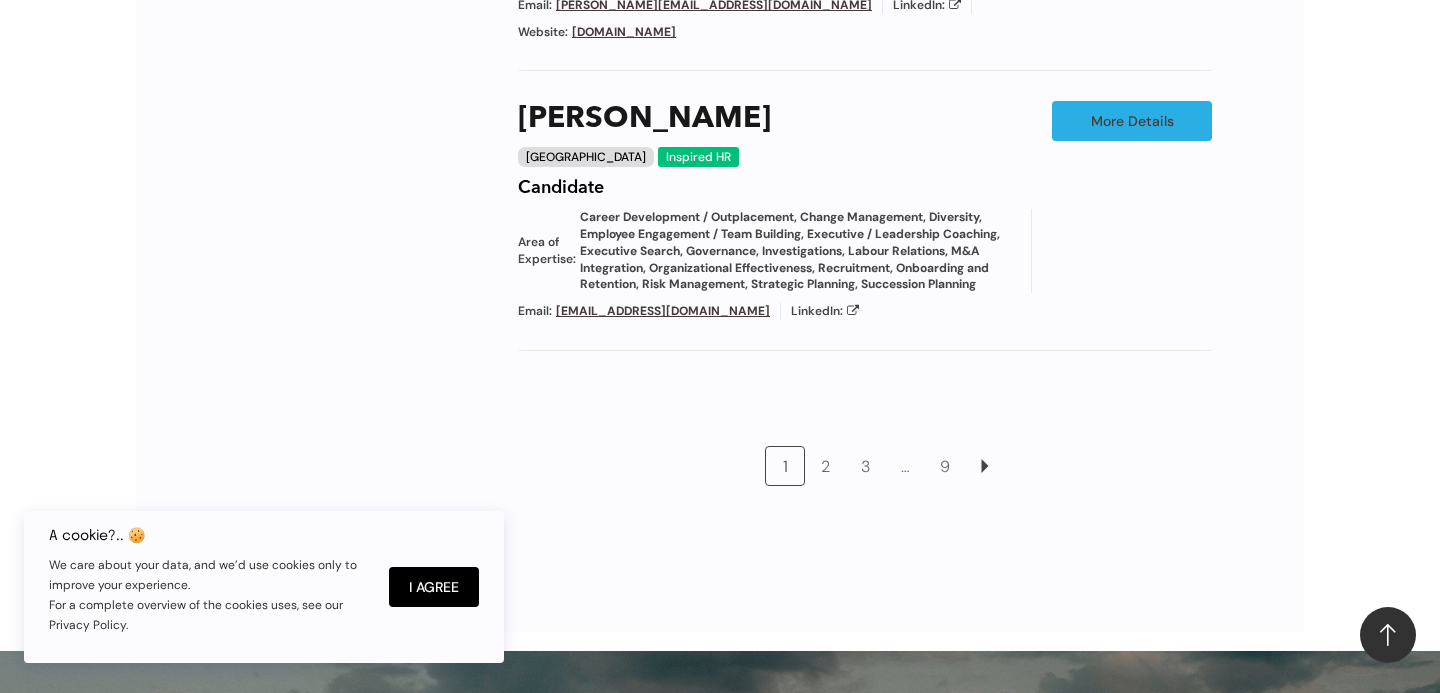 scroll, scrollTop: 2330, scrollLeft: 0, axis: vertical 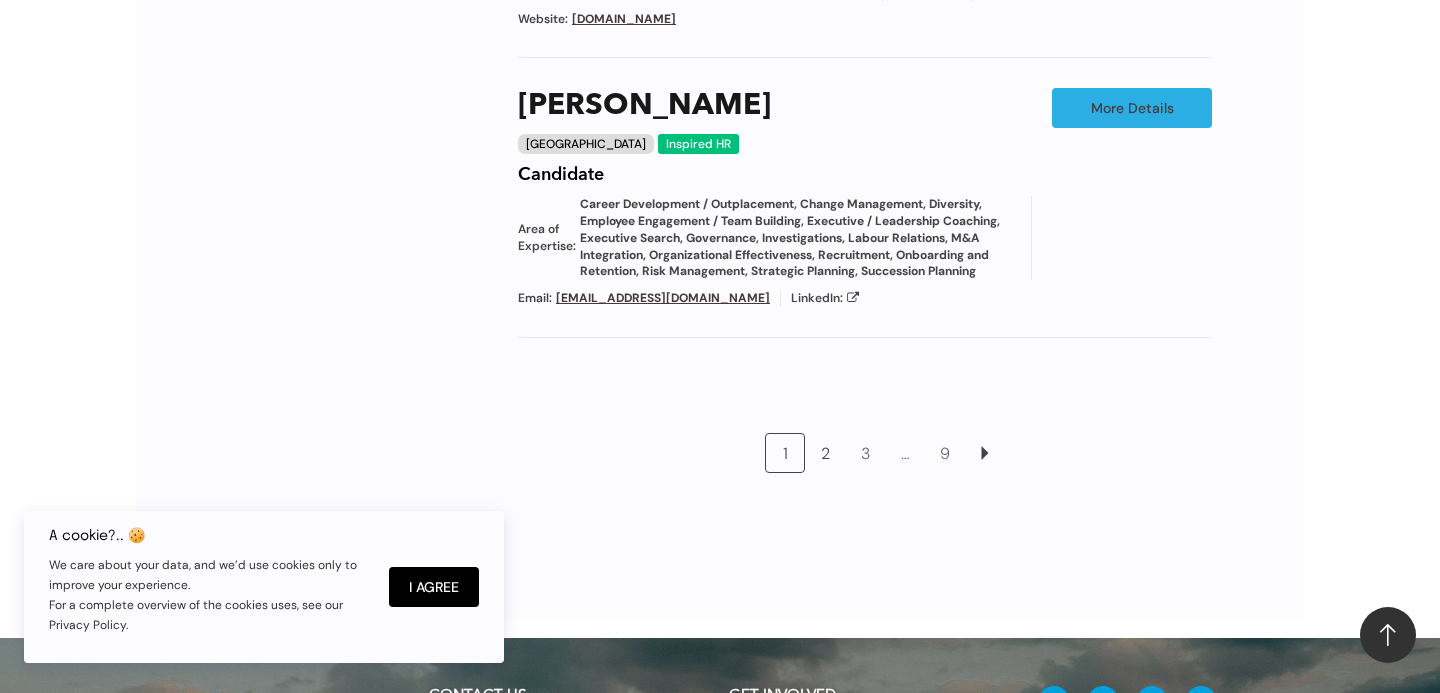 click on "2" at bounding box center (825, 453) 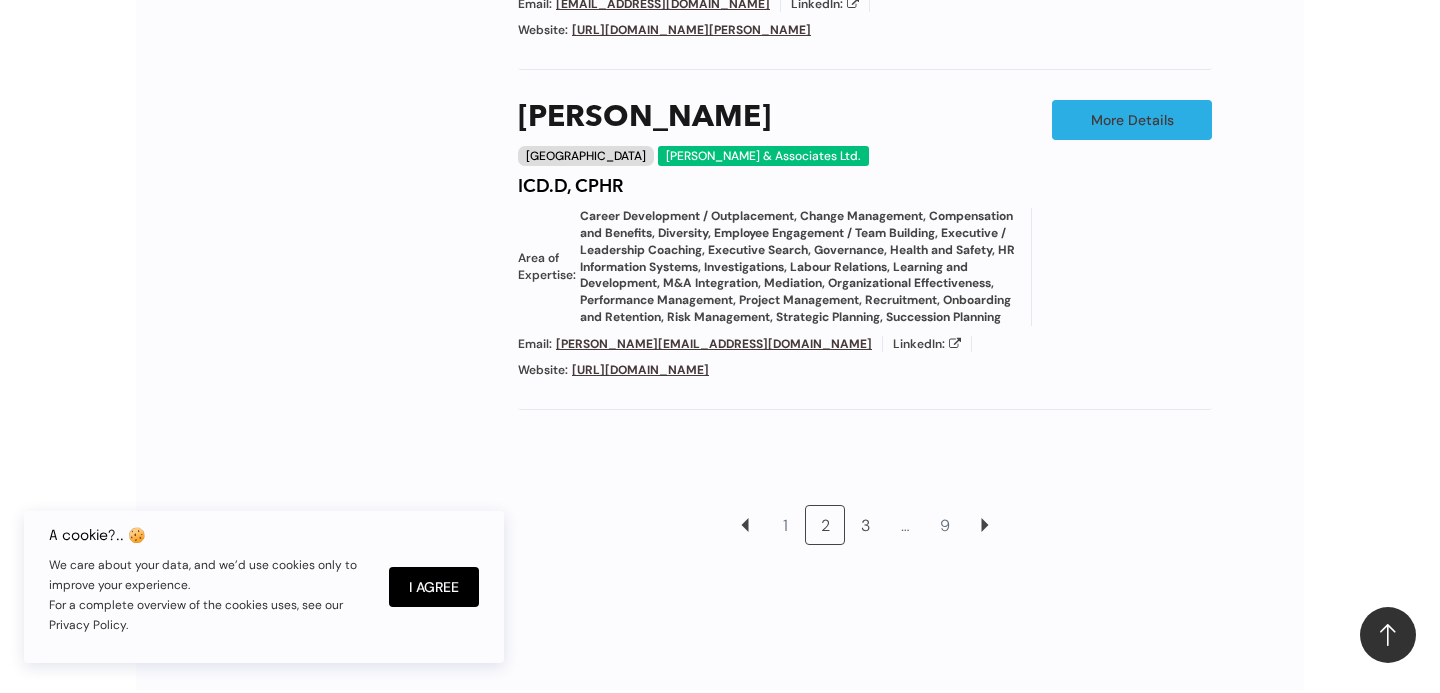 click on "3" at bounding box center (865, 525) 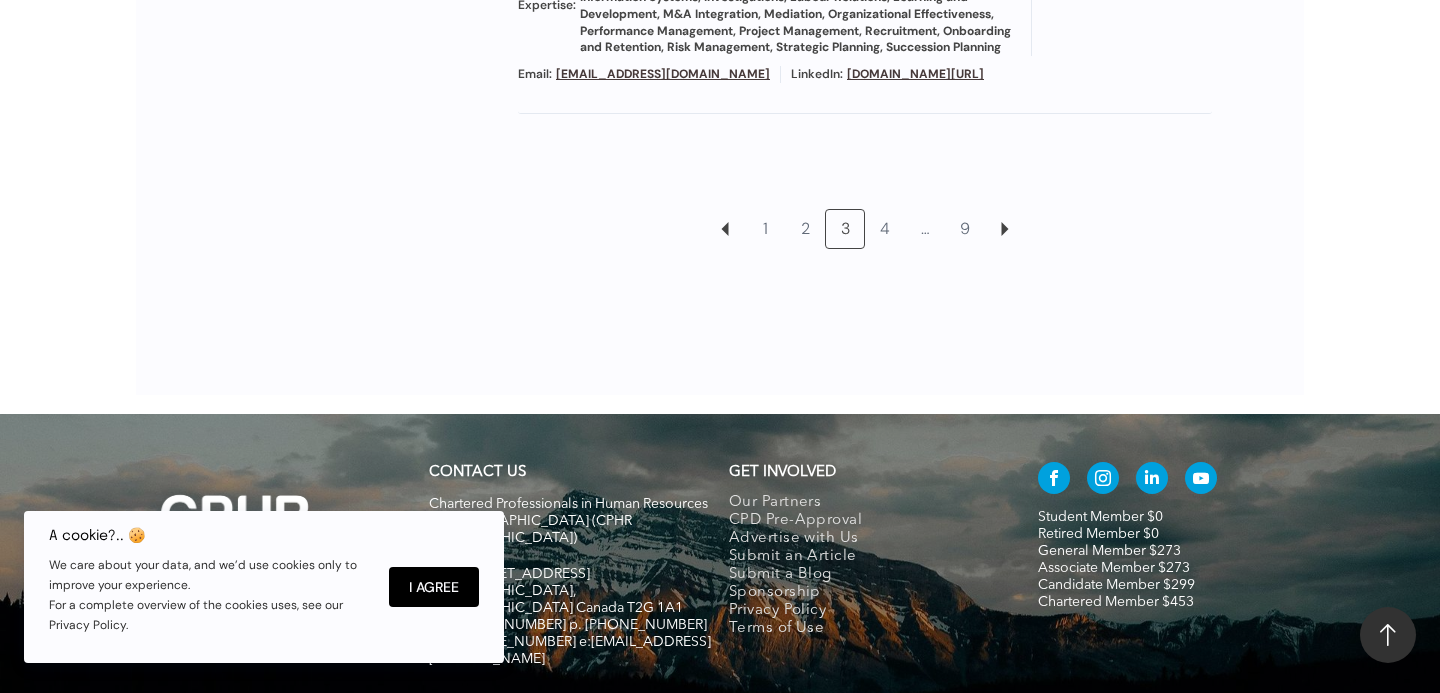 scroll, scrollTop: 2533, scrollLeft: 0, axis: vertical 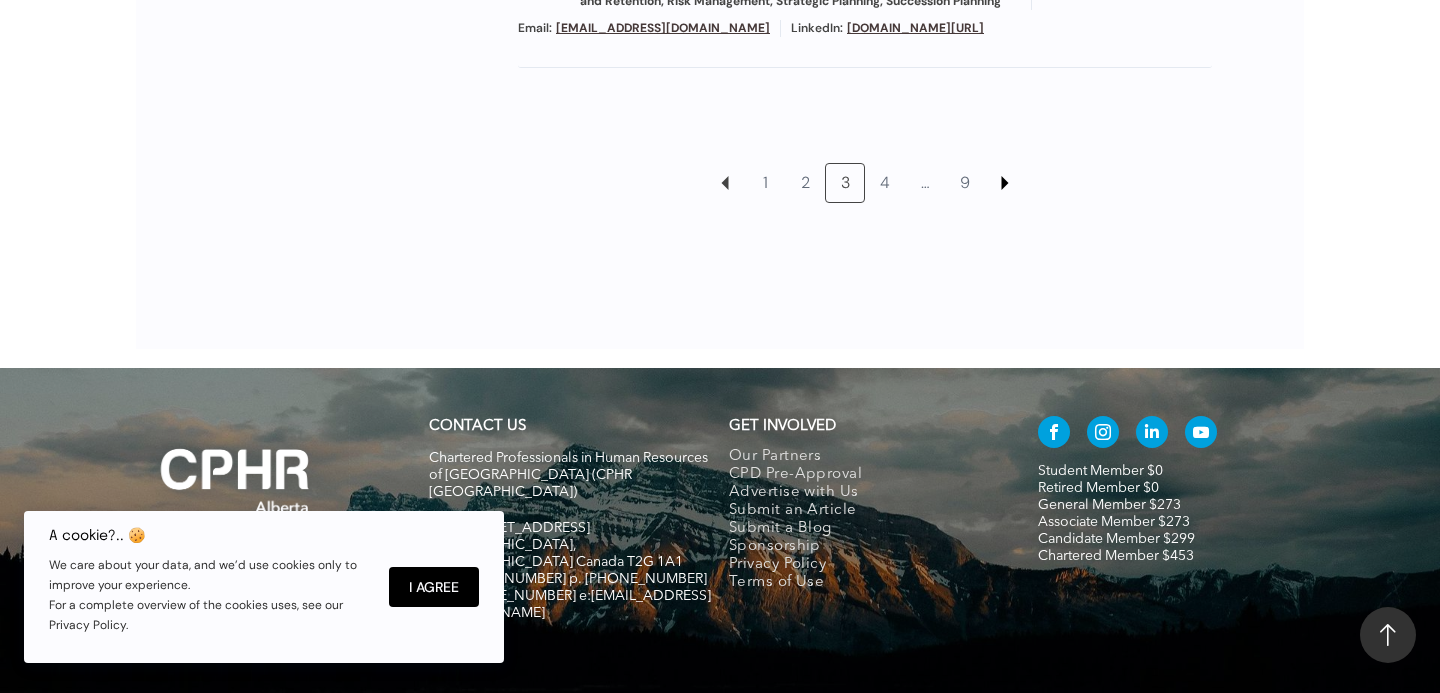 click at bounding box center (1005, 183) 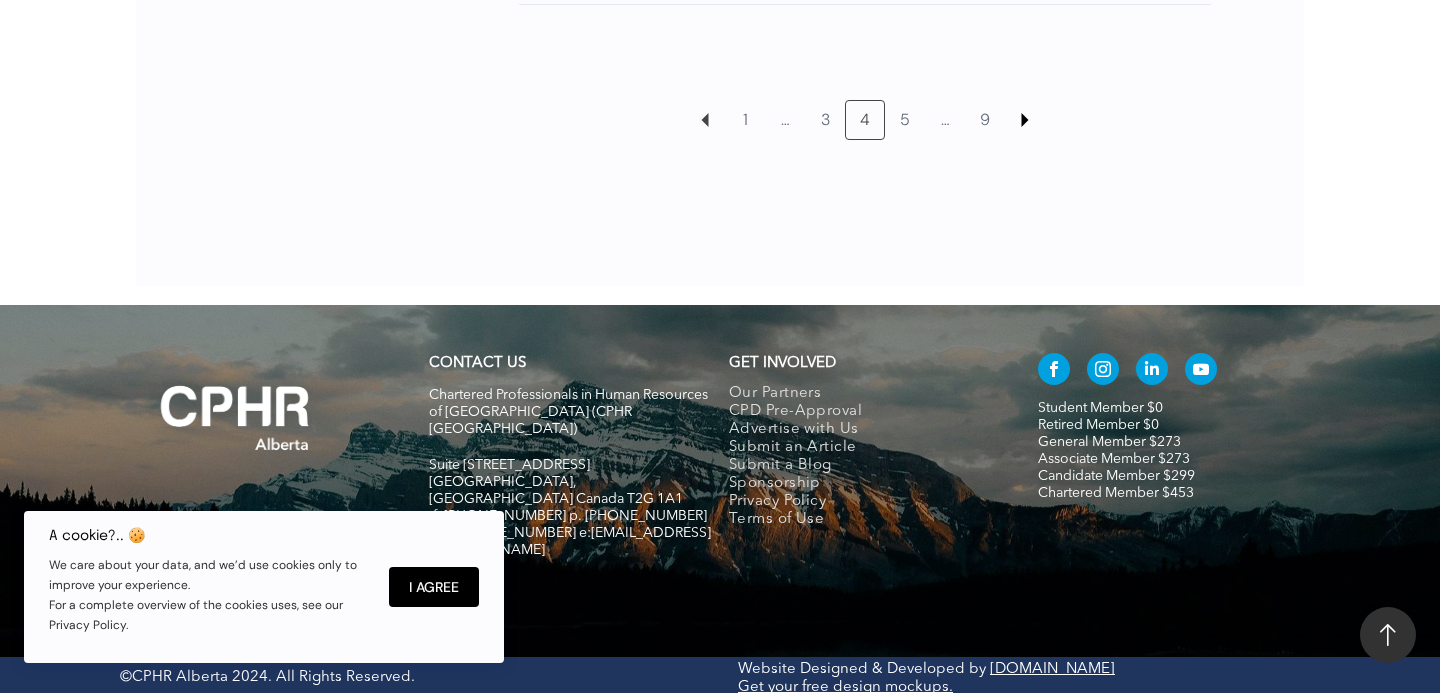 click at bounding box center [1025, 120] 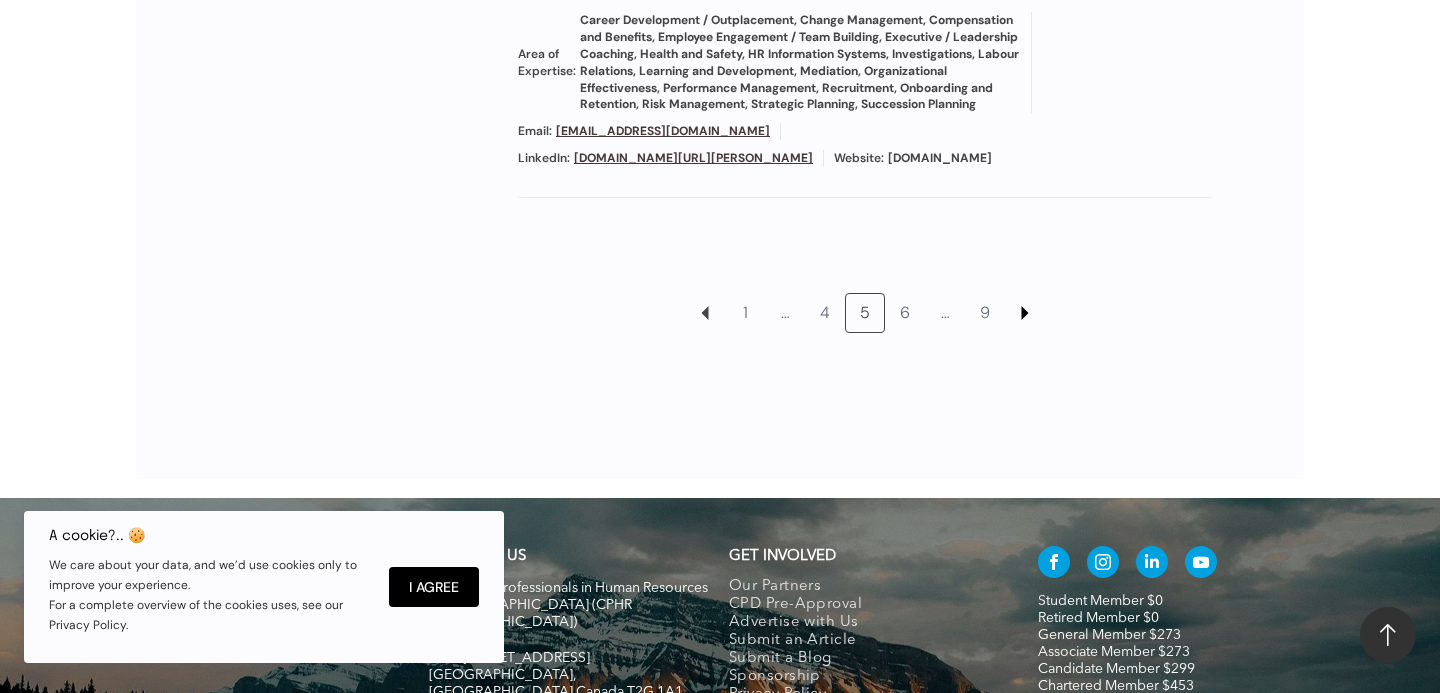 click at bounding box center [1025, 313] 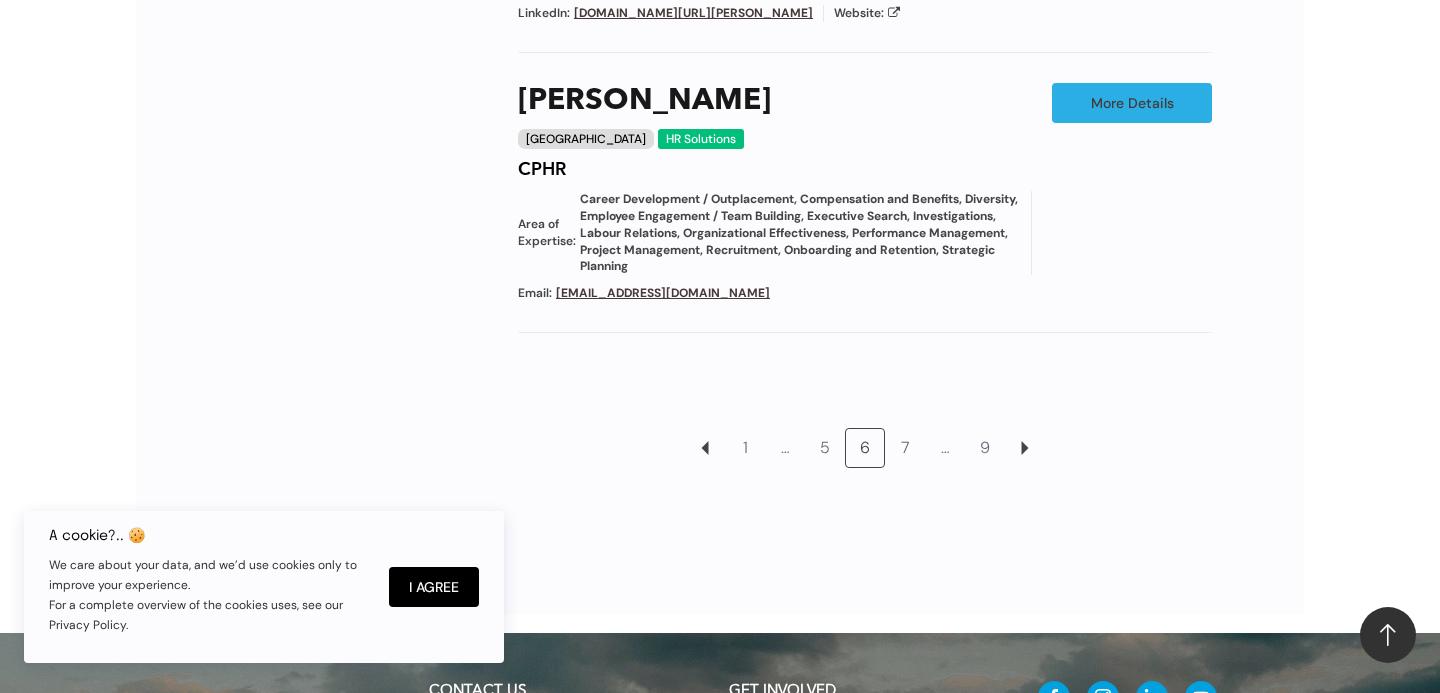scroll, scrollTop: 2220, scrollLeft: 0, axis: vertical 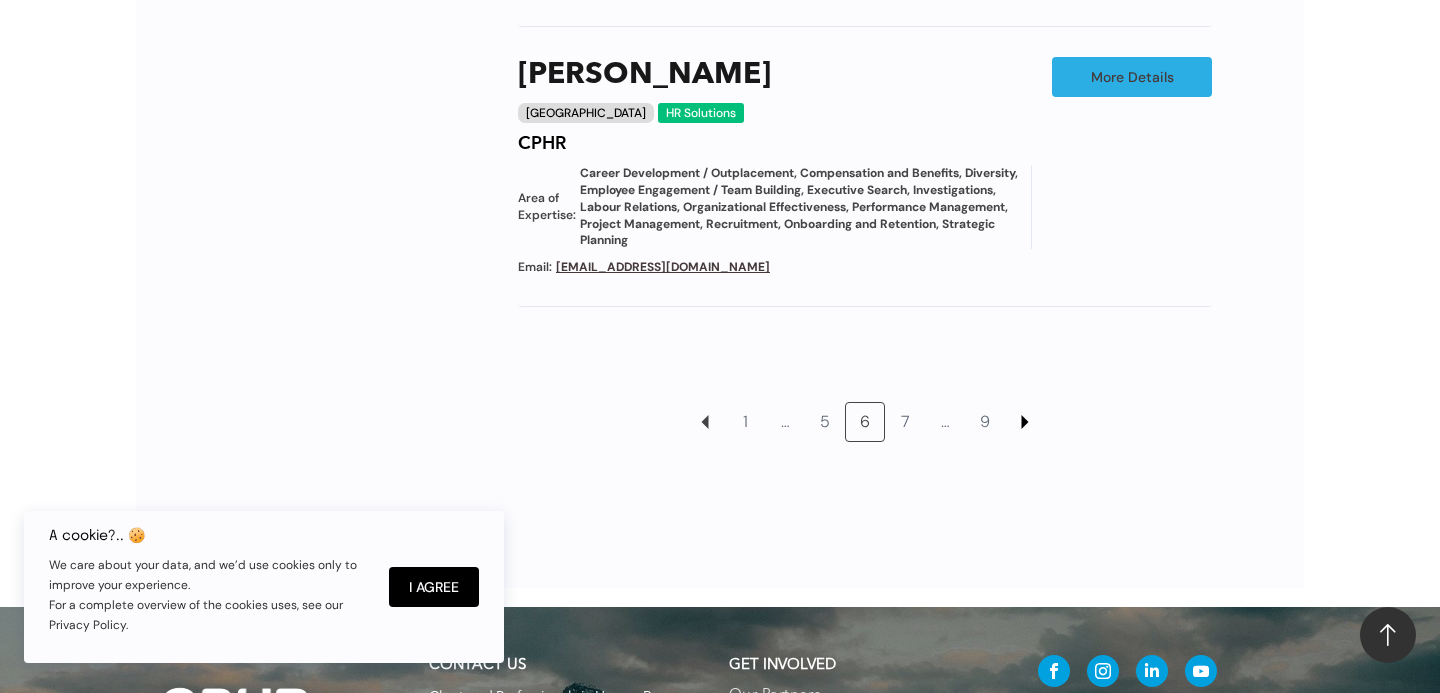 click at bounding box center (1025, 422) 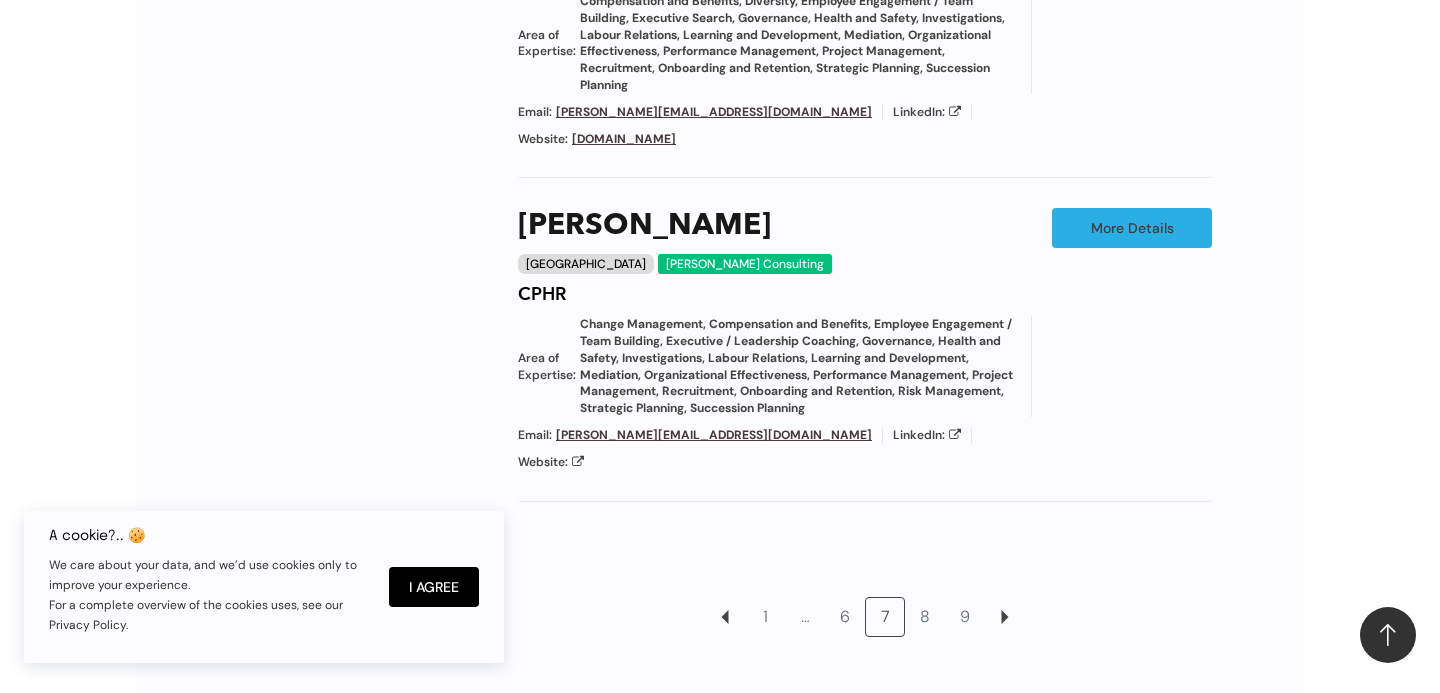 scroll, scrollTop: 2239, scrollLeft: 0, axis: vertical 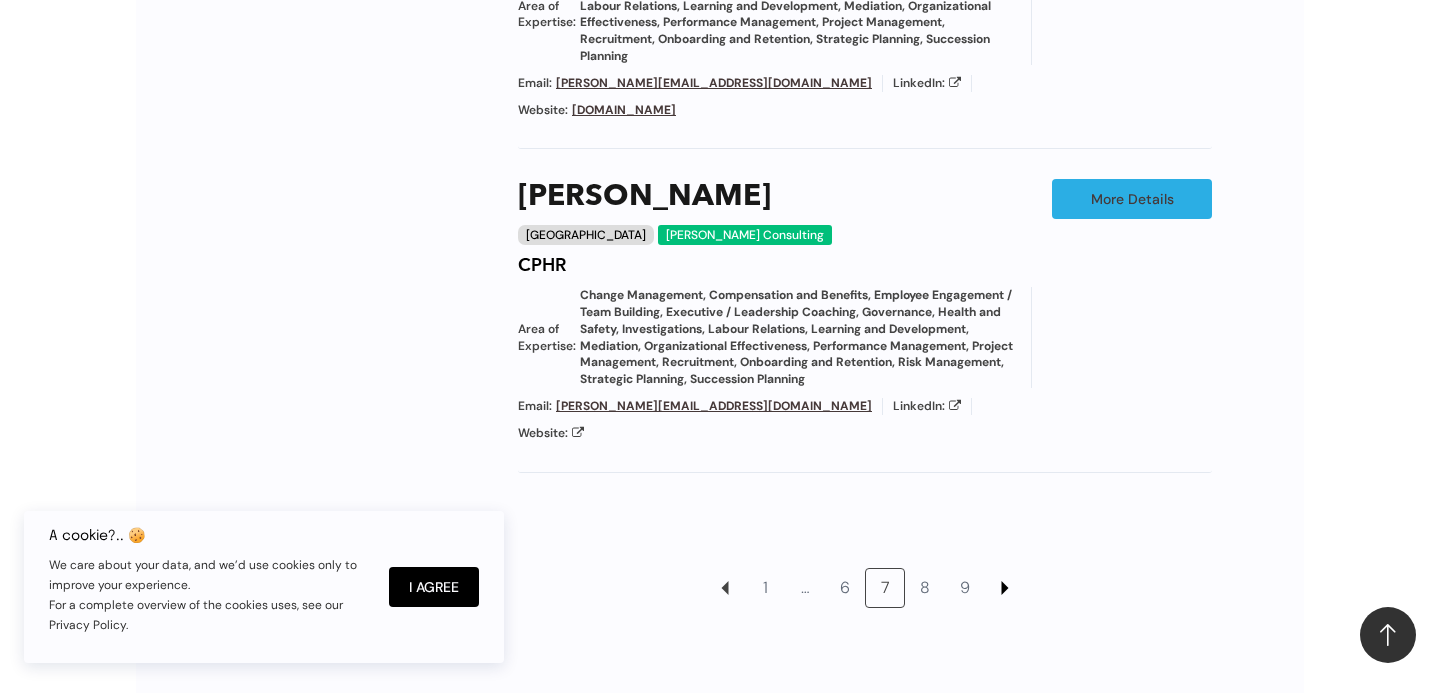 click at bounding box center [1005, 588] 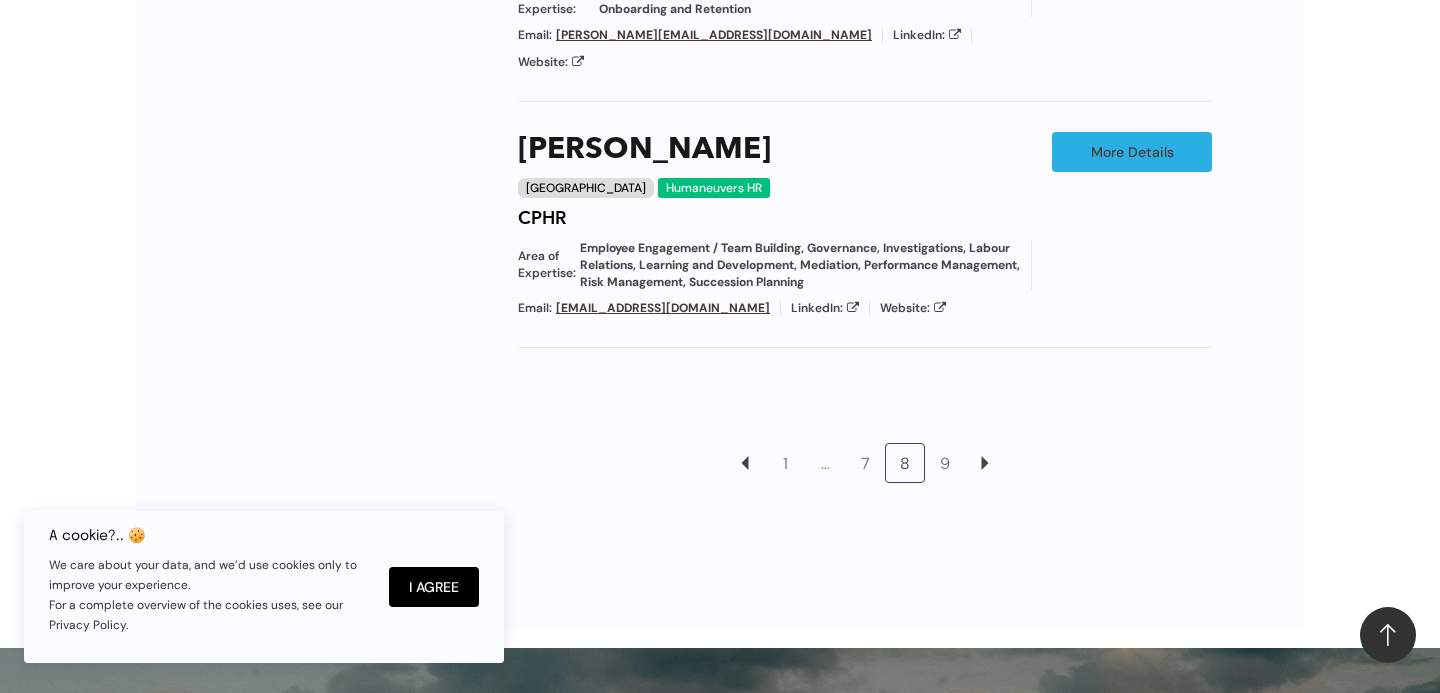 scroll, scrollTop: 2247, scrollLeft: 0, axis: vertical 